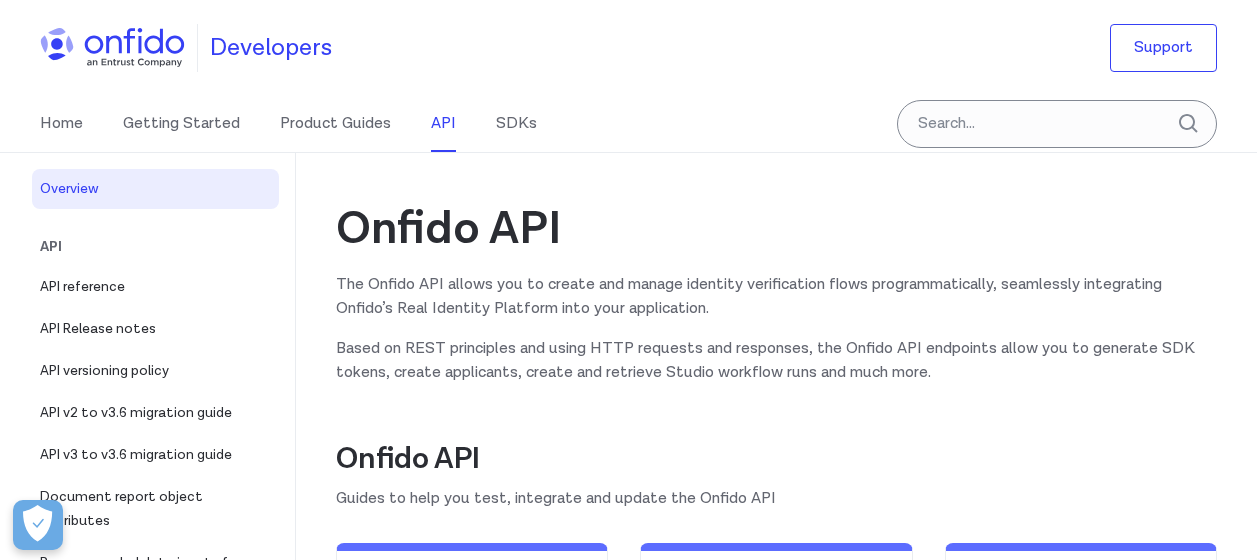 scroll, scrollTop: 200, scrollLeft: 0, axis: vertical 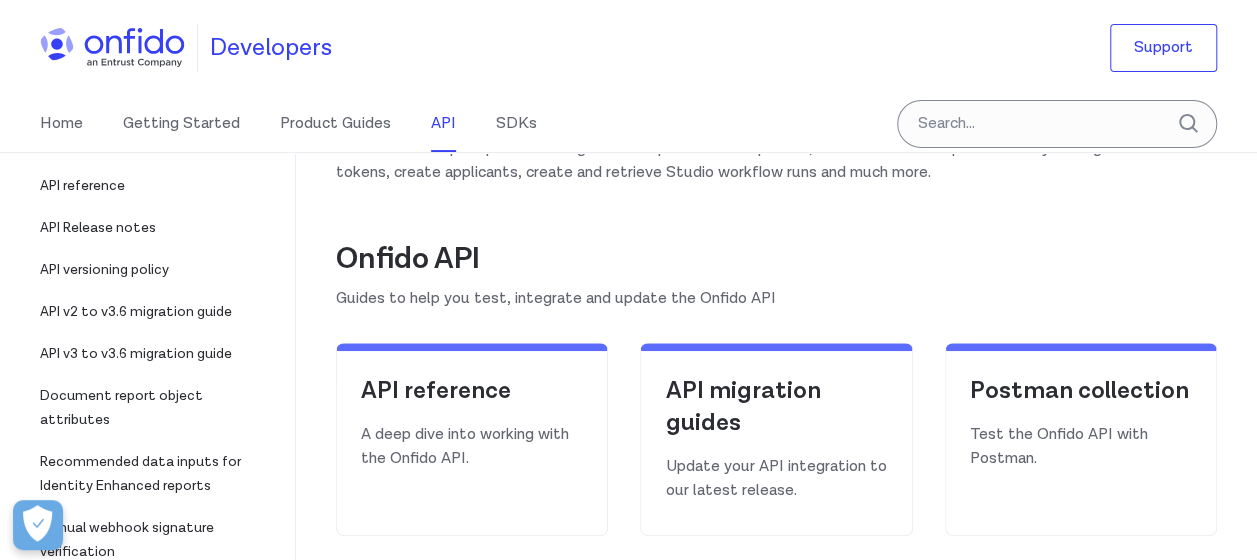 select on "http" 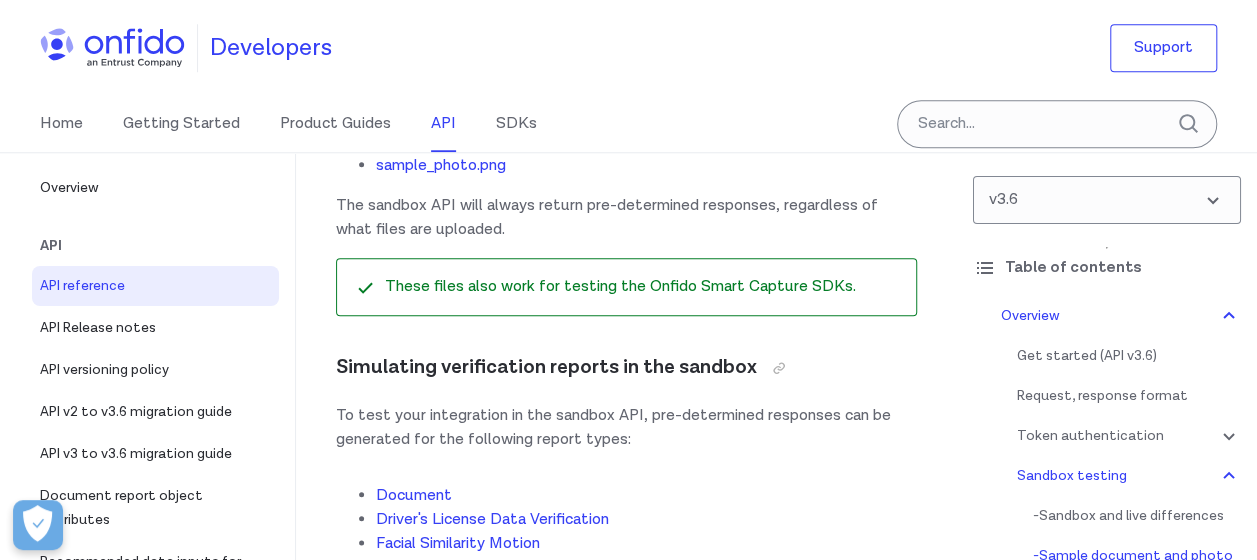scroll, scrollTop: 4600, scrollLeft: 0, axis: vertical 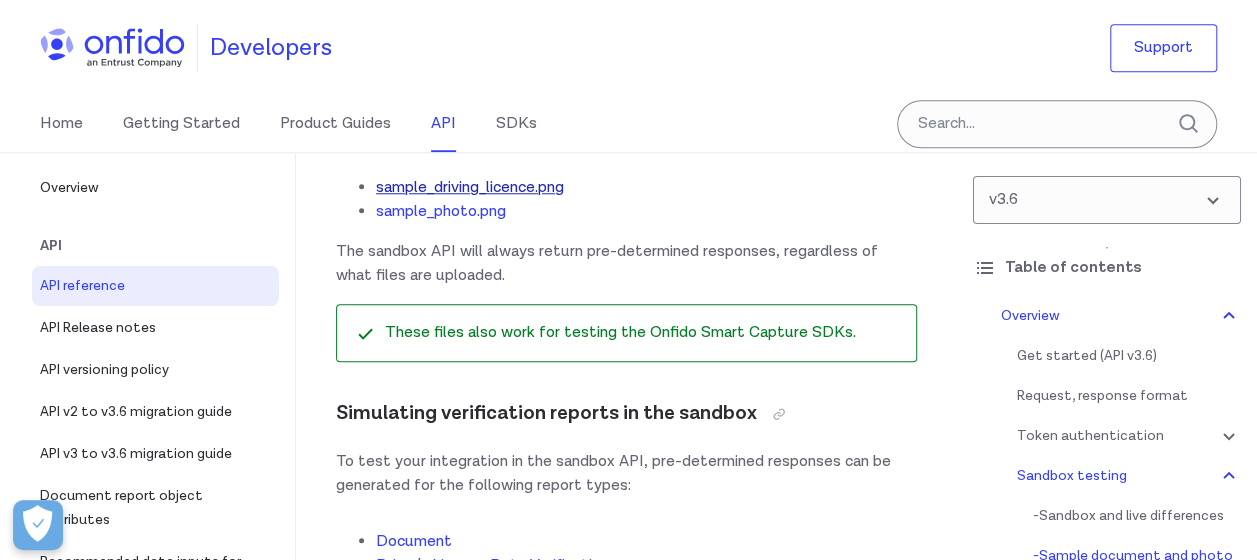 click on "sample_driving_licence.png" at bounding box center [470, 187] 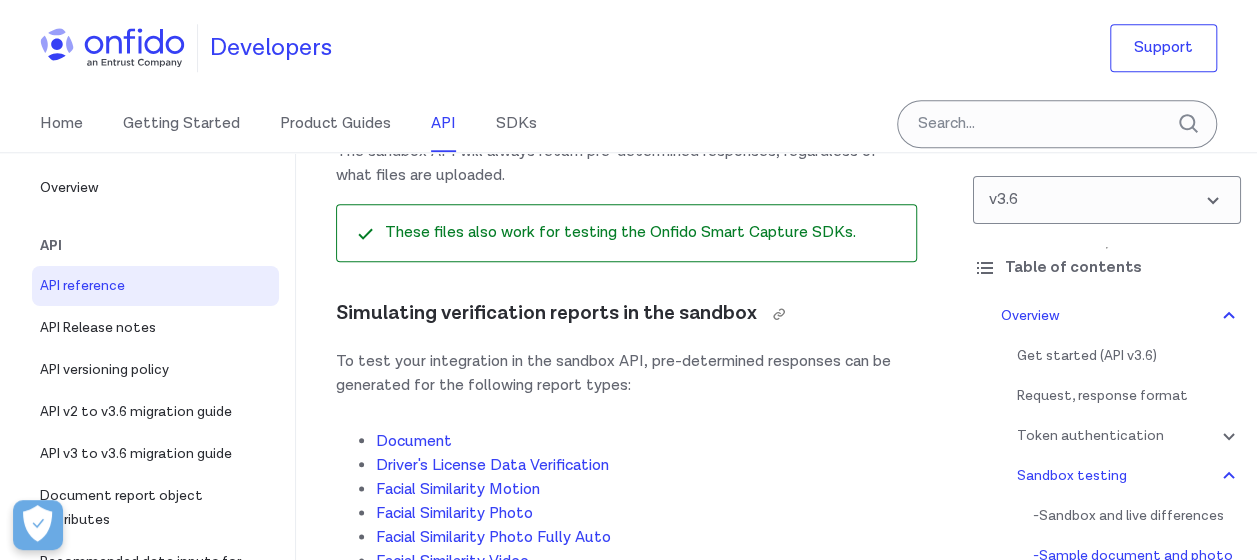 scroll, scrollTop: 4700, scrollLeft: 0, axis: vertical 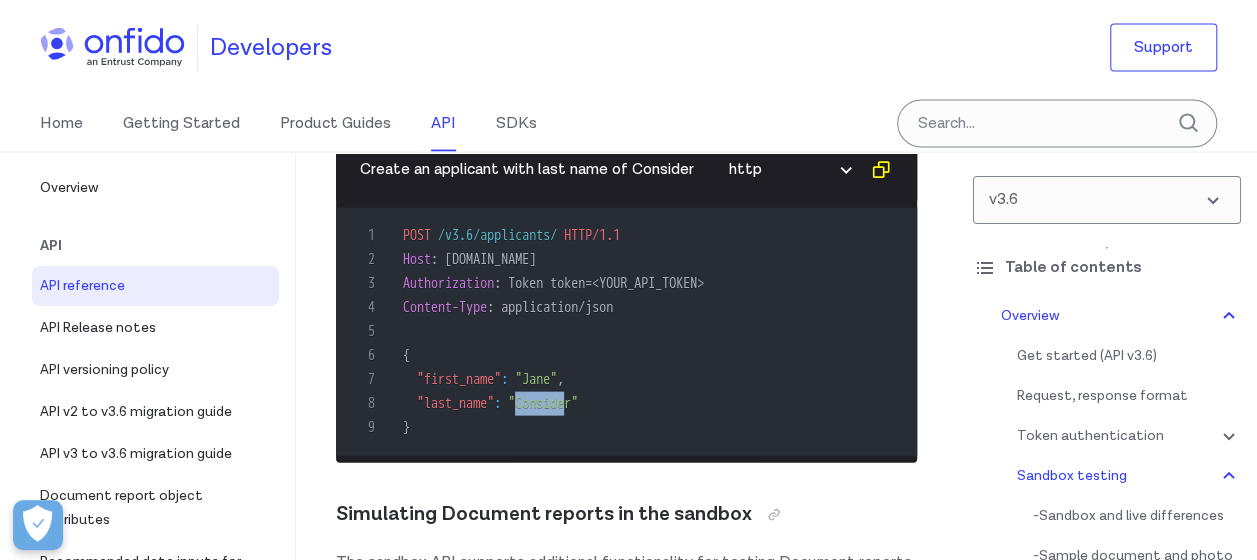 drag, startPoint x: 527, startPoint y: 486, endPoint x: 581, endPoint y: 486, distance: 54 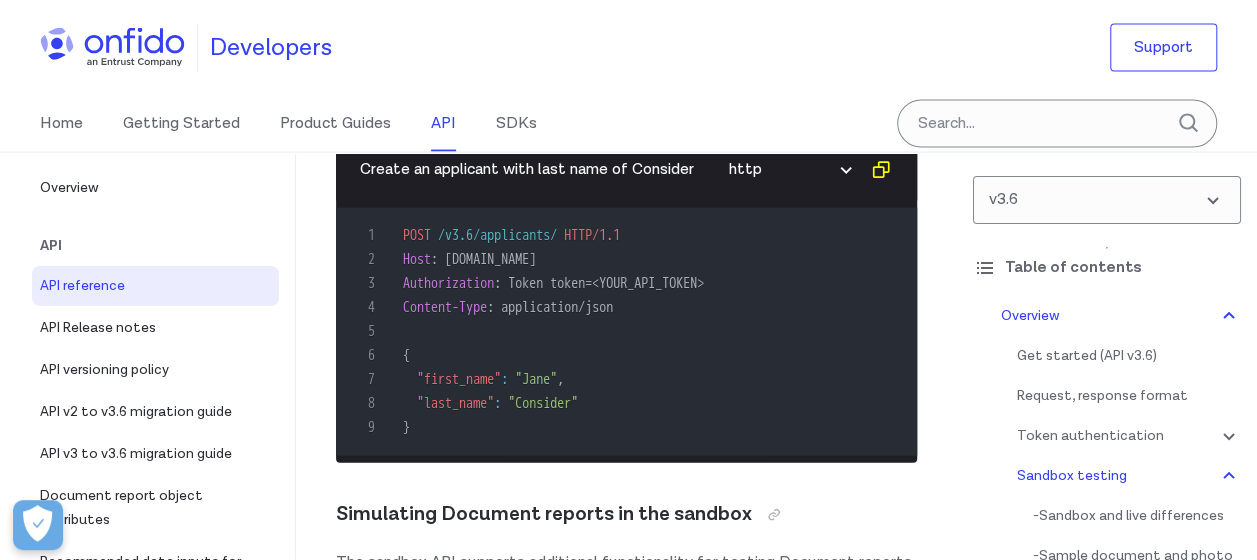 drag, startPoint x: 581, startPoint y: 486, endPoint x: 530, endPoint y: 443, distance: 66.70832 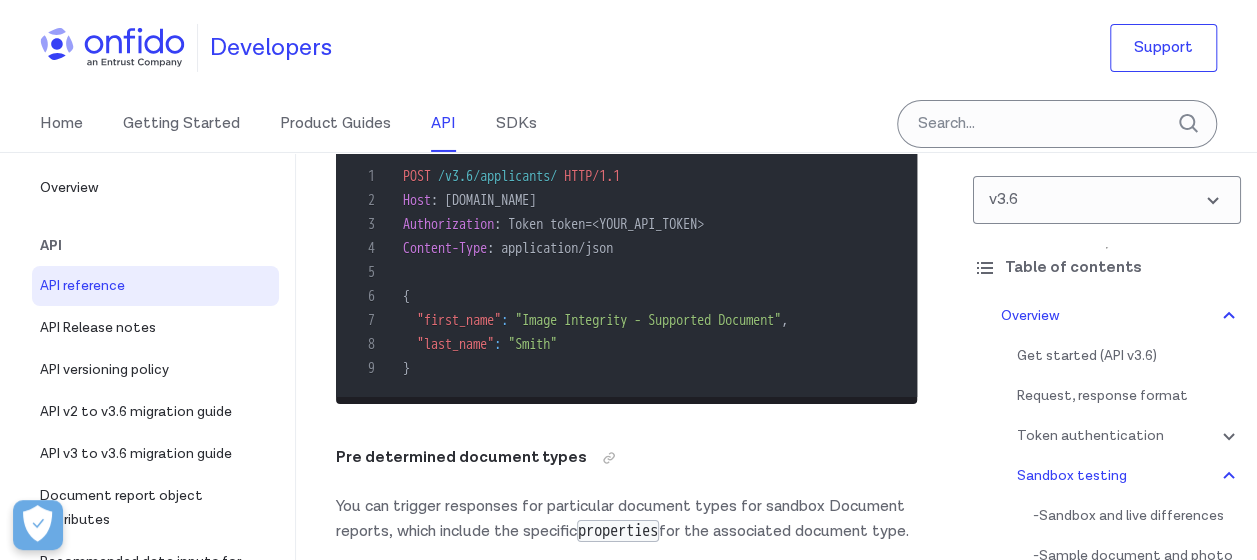 scroll, scrollTop: 7300, scrollLeft: 0, axis: vertical 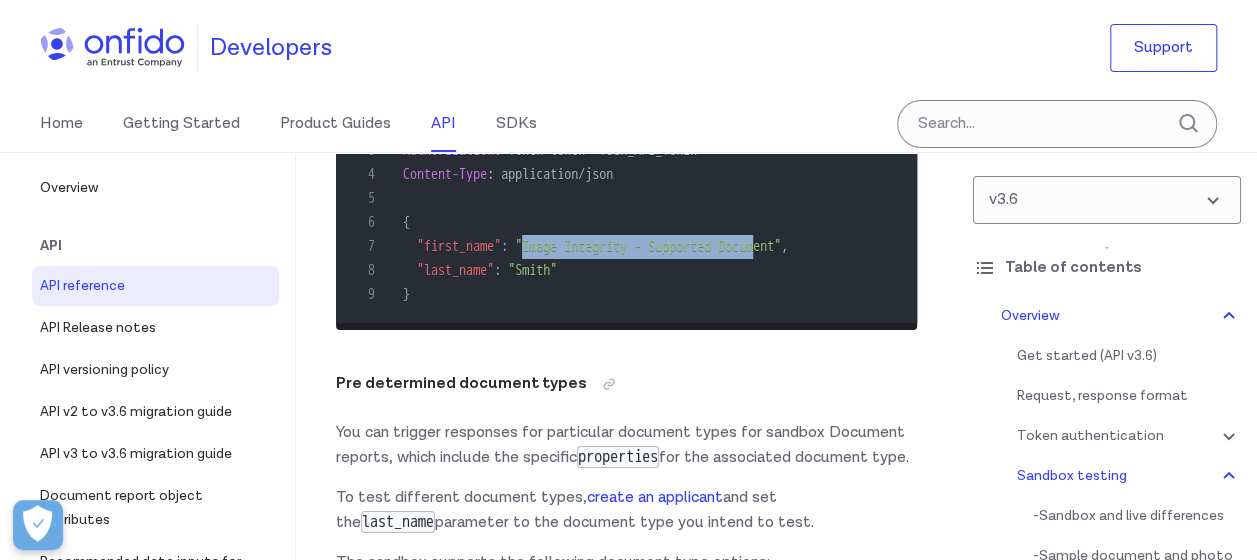 drag, startPoint x: 535, startPoint y: 363, endPoint x: 788, endPoint y: 360, distance: 253.01779 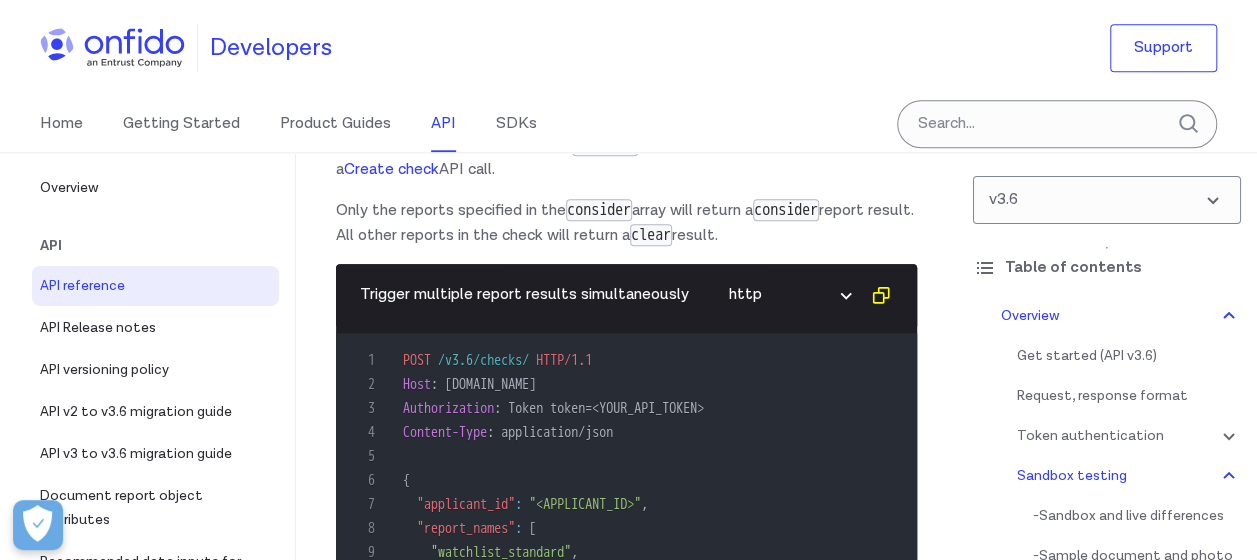 scroll, scrollTop: 16500, scrollLeft: 0, axis: vertical 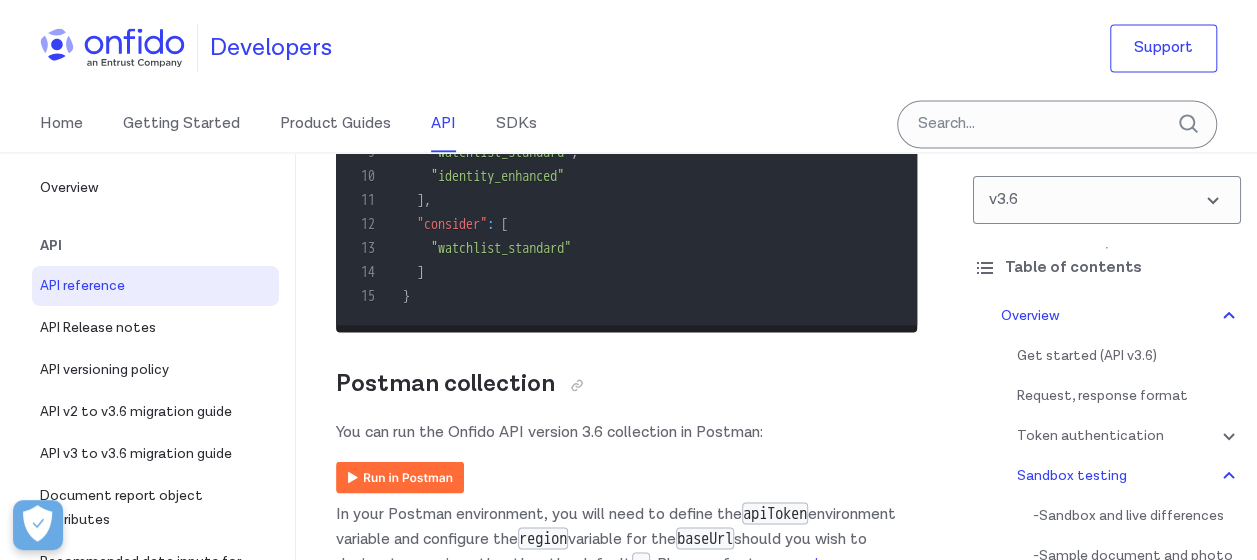 drag, startPoint x: 419, startPoint y: 342, endPoint x: 656, endPoint y: 342, distance: 237 